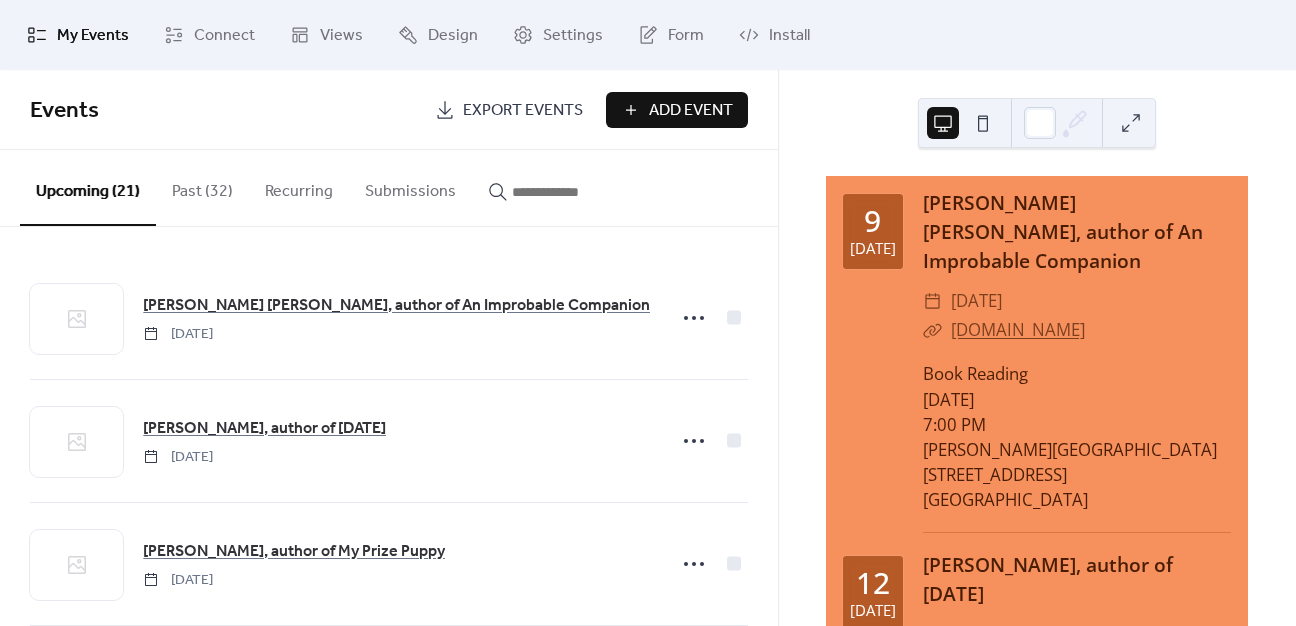 scroll, scrollTop: 0, scrollLeft: 0, axis: both 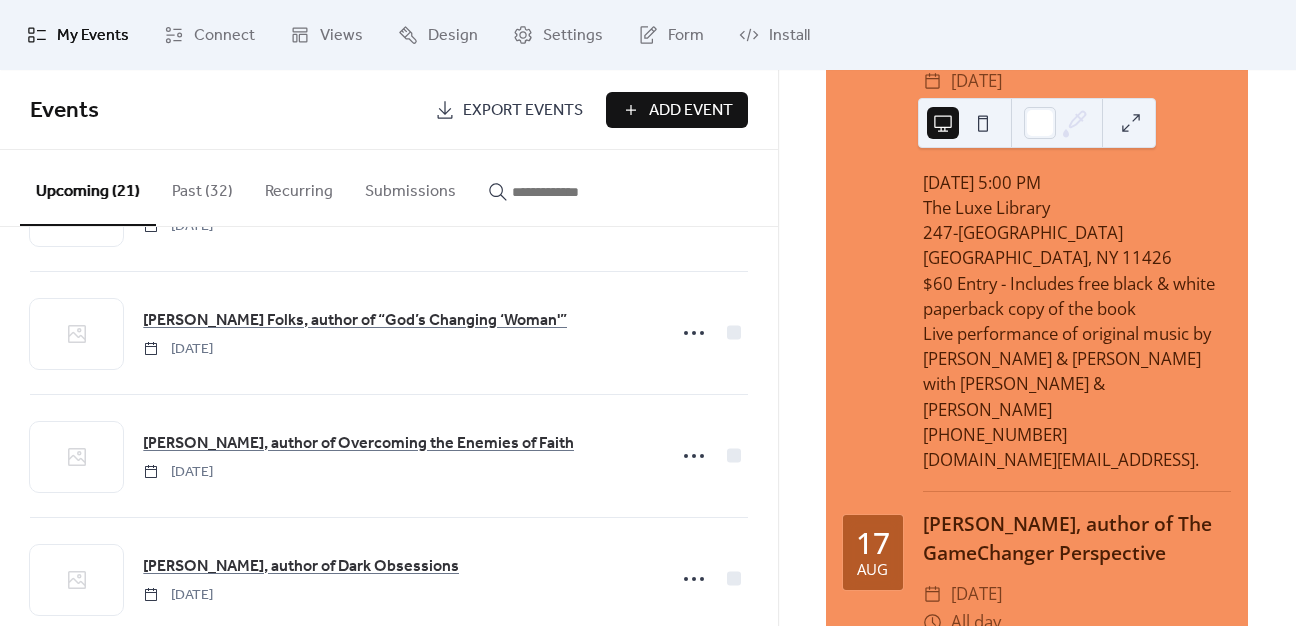 click on "[PERSON_NAME], author of Continuator: The Autobiography of a Socially-Conscious, Cosmopolitan Composer" at bounding box center (1077, -3) 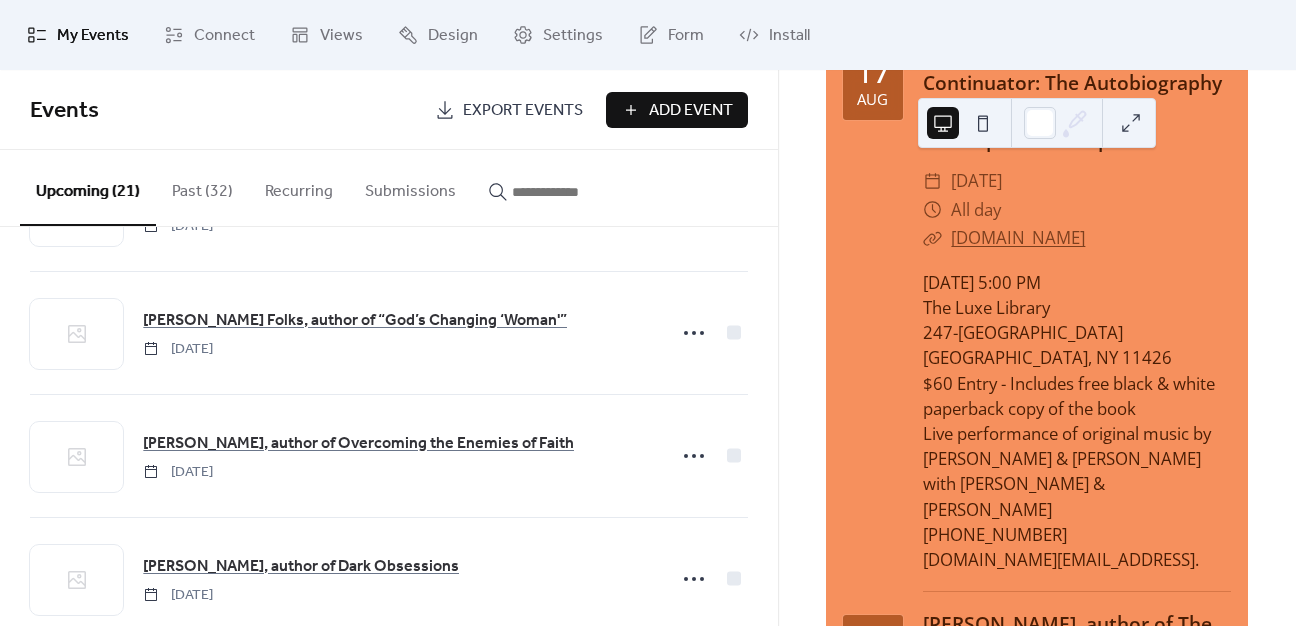 drag, startPoint x: 386, startPoint y: 623, endPoint x: 374, endPoint y: 644, distance: 24.186773 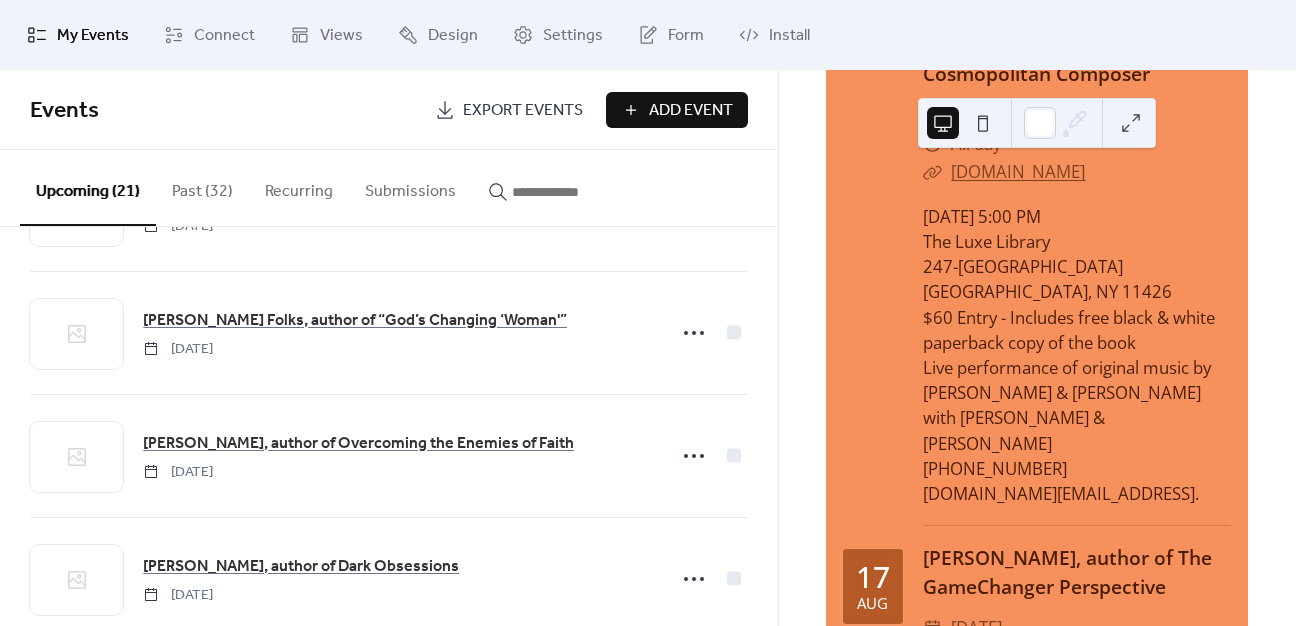 scroll, scrollTop: 3300, scrollLeft: 0, axis: vertical 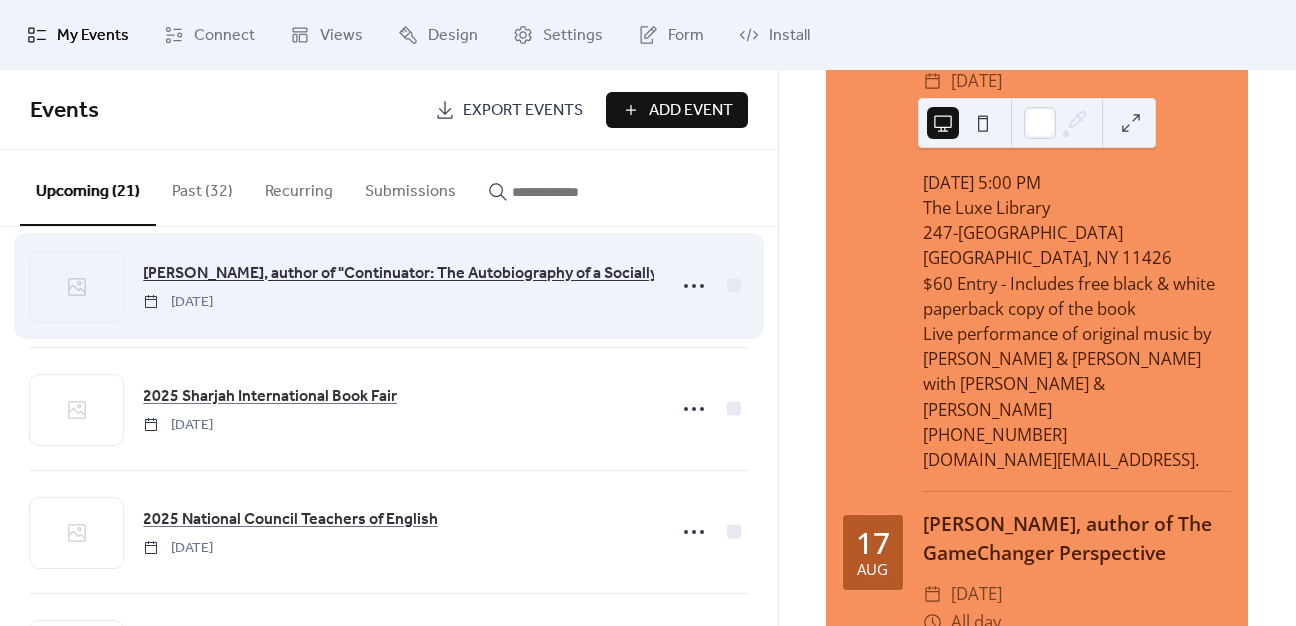 click on "[PERSON_NAME], author of "Continuator: The Autobiography of a Socially-Conscious, Cosmopolitan Composer"" at bounding box center [537, 274] 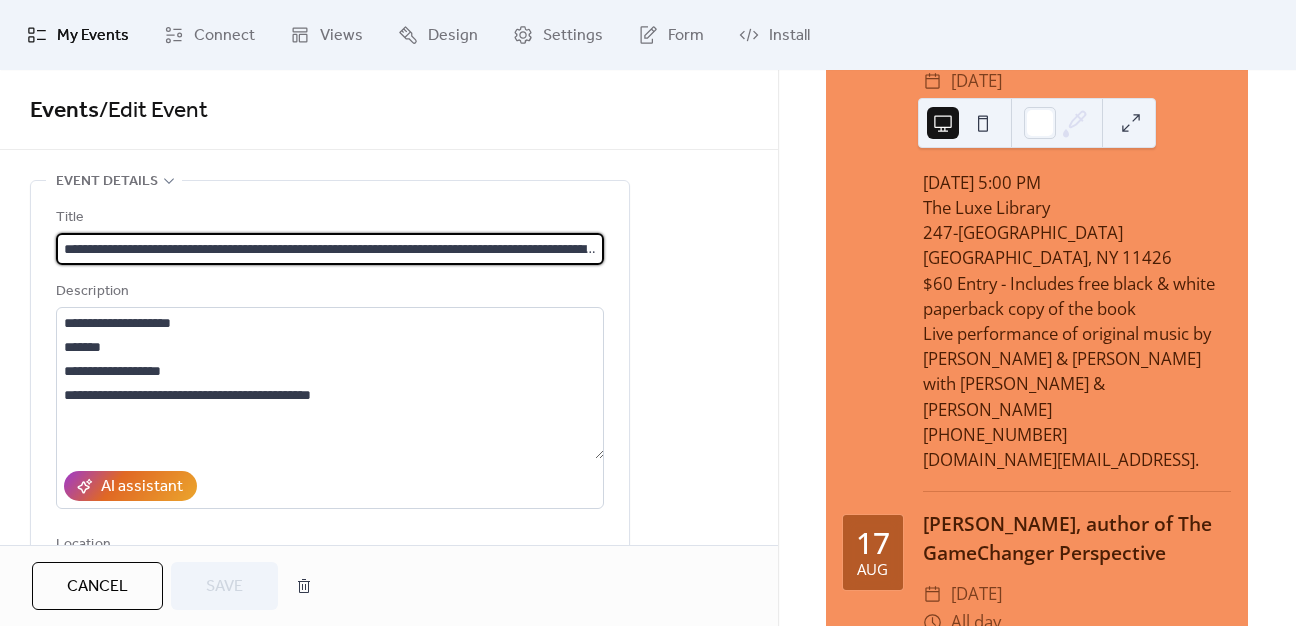 scroll, scrollTop: 0, scrollLeft: 157, axis: horizontal 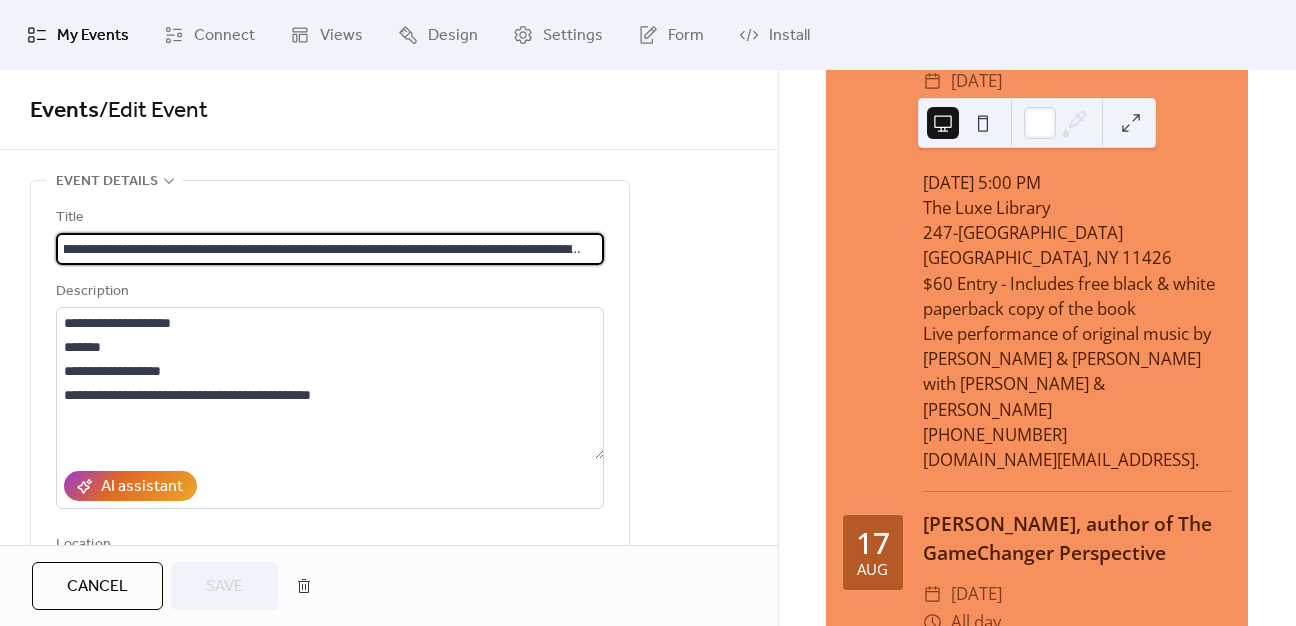 click on "Cancel" at bounding box center (97, 587) 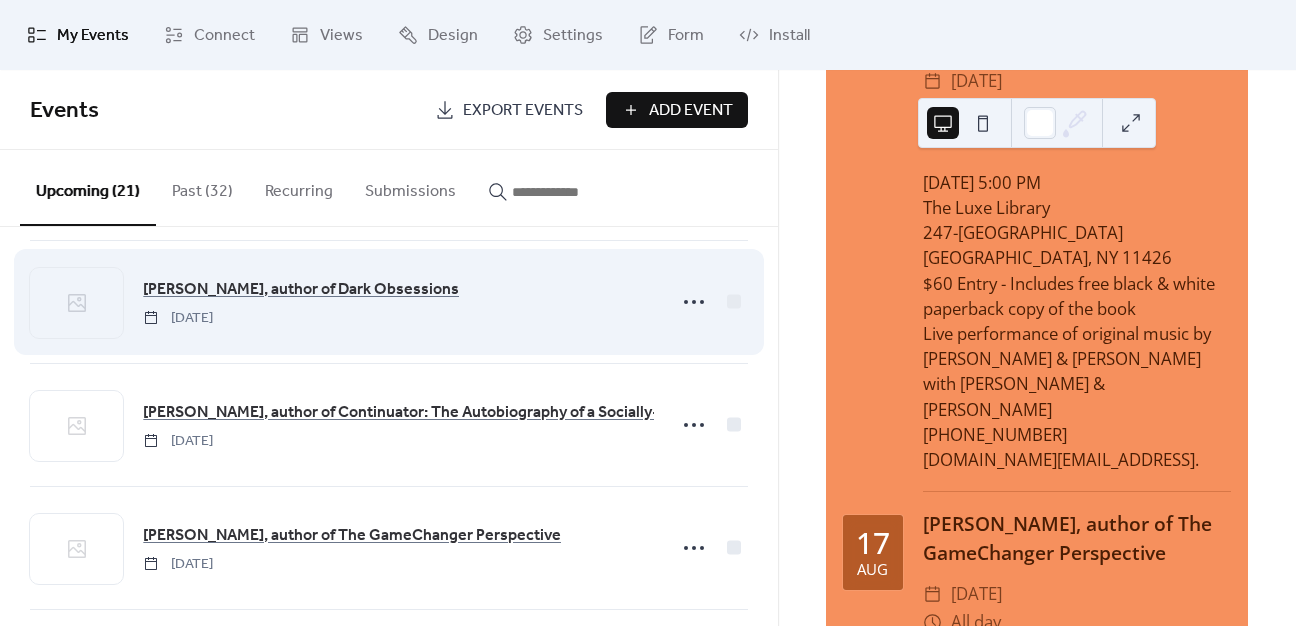 scroll, scrollTop: 1100, scrollLeft: 0, axis: vertical 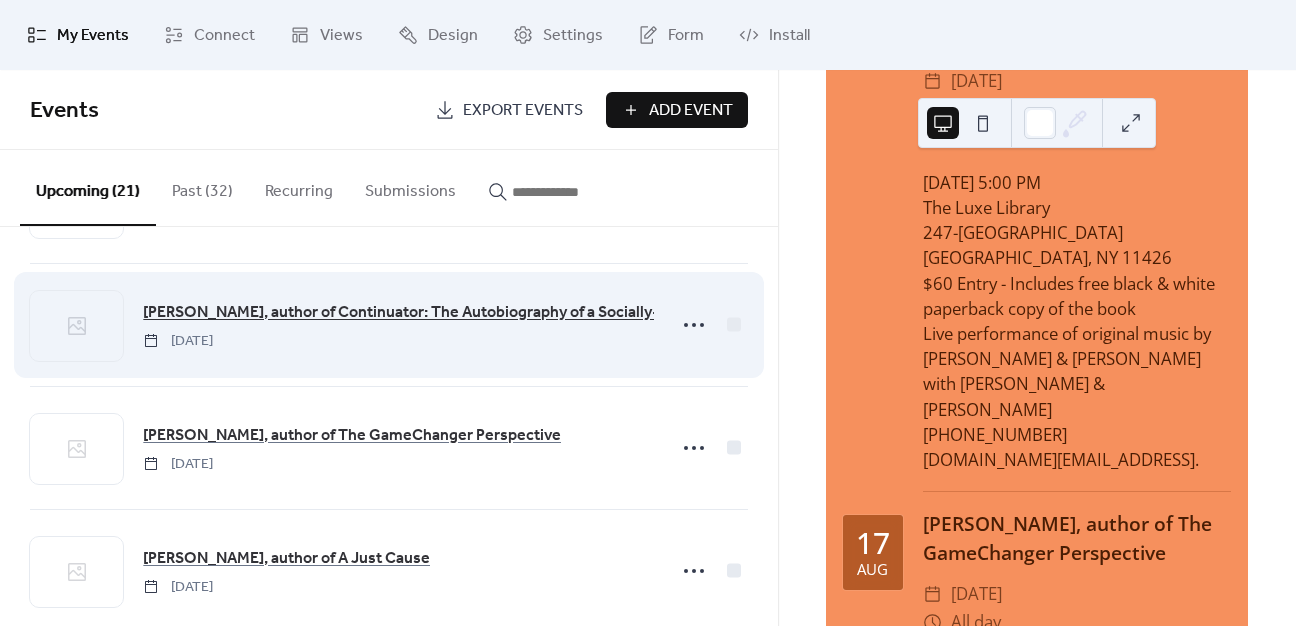click on "[PERSON_NAME], author of Continuator: The Autobiography of a Socially-Conscious, Cosmopolitan Composer" at bounding box center (531, 313) 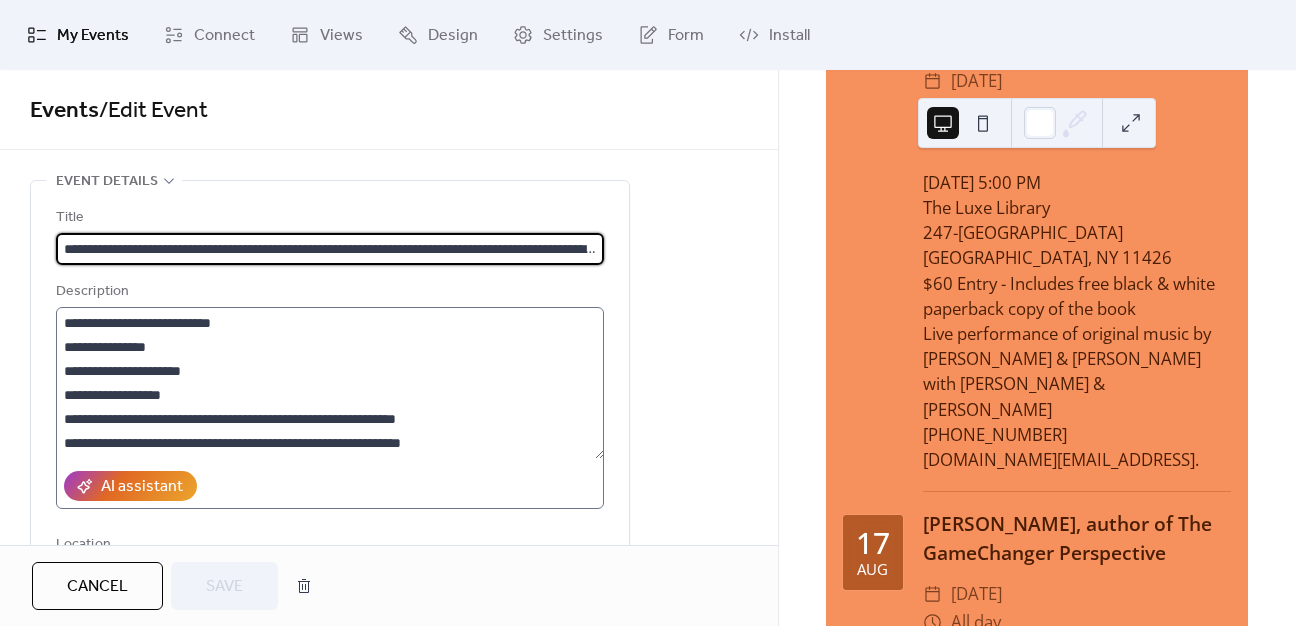 scroll, scrollTop: 0, scrollLeft: 148, axis: horizontal 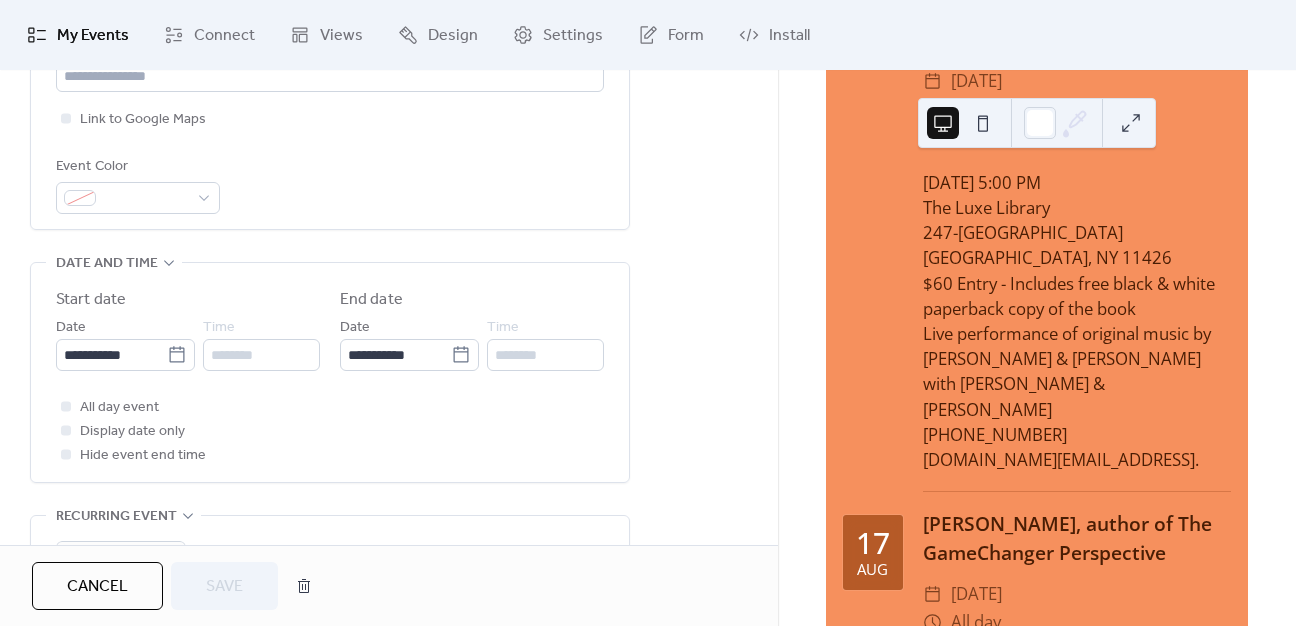 click at bounding box center (66, 430) 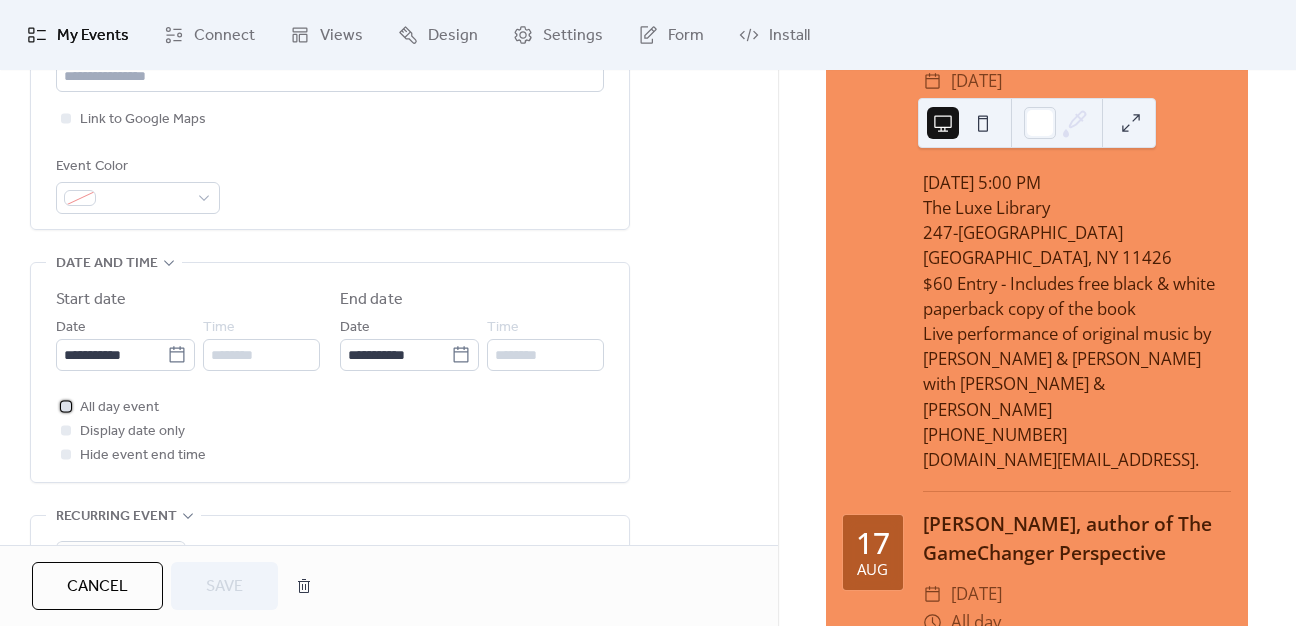 click 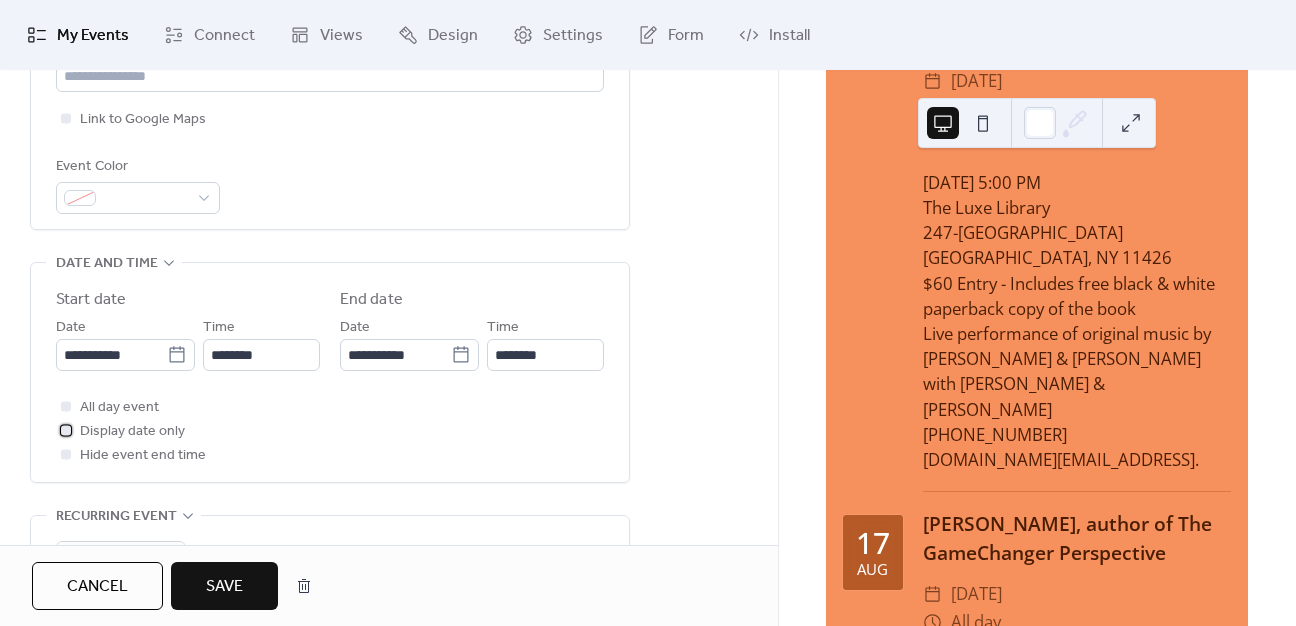 drag, startPoint x: 66, startPoint y: 426, endPoint x: 160, endPoint y: 529, distance: 139.44533 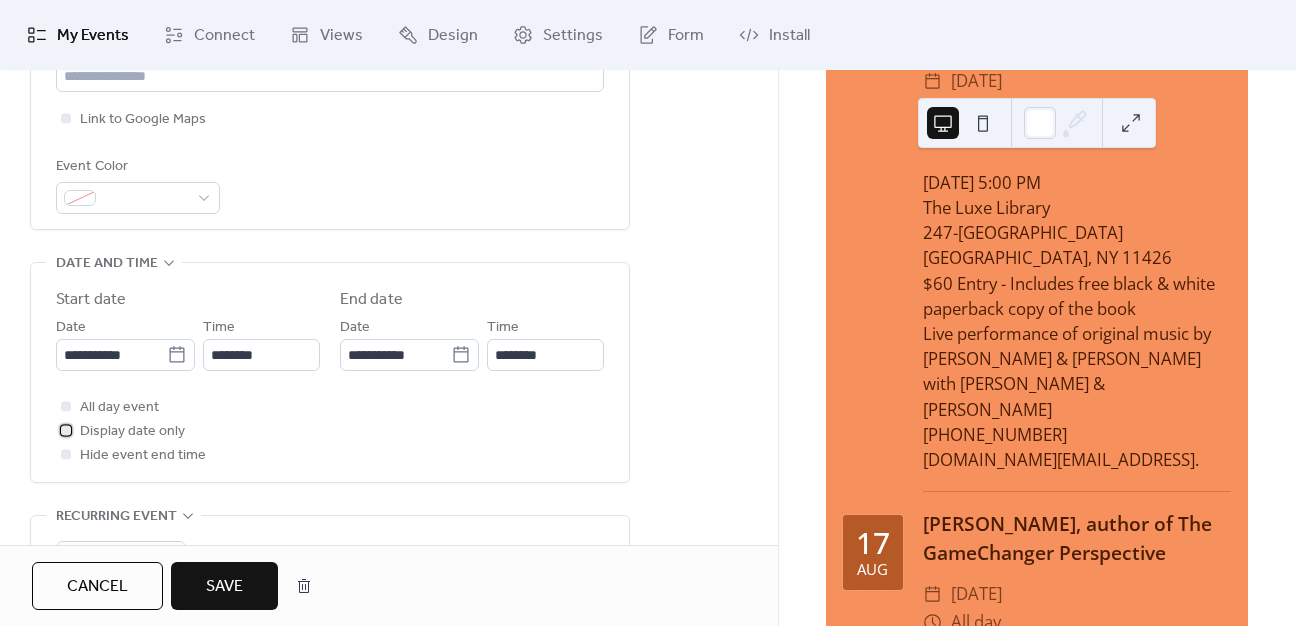 click at bounding box center (66, 430) 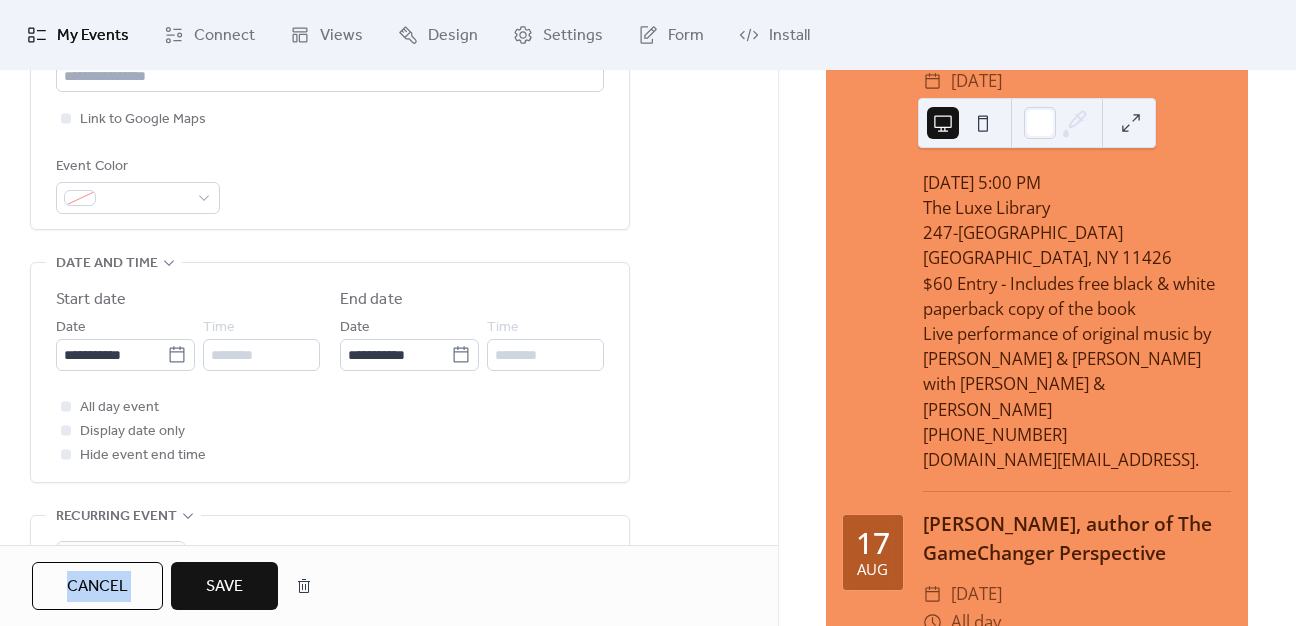 drag, startPoint x: 199, startPoint y: 561, endPoint x: 204, endPoint y: 571, distance: 11.18034 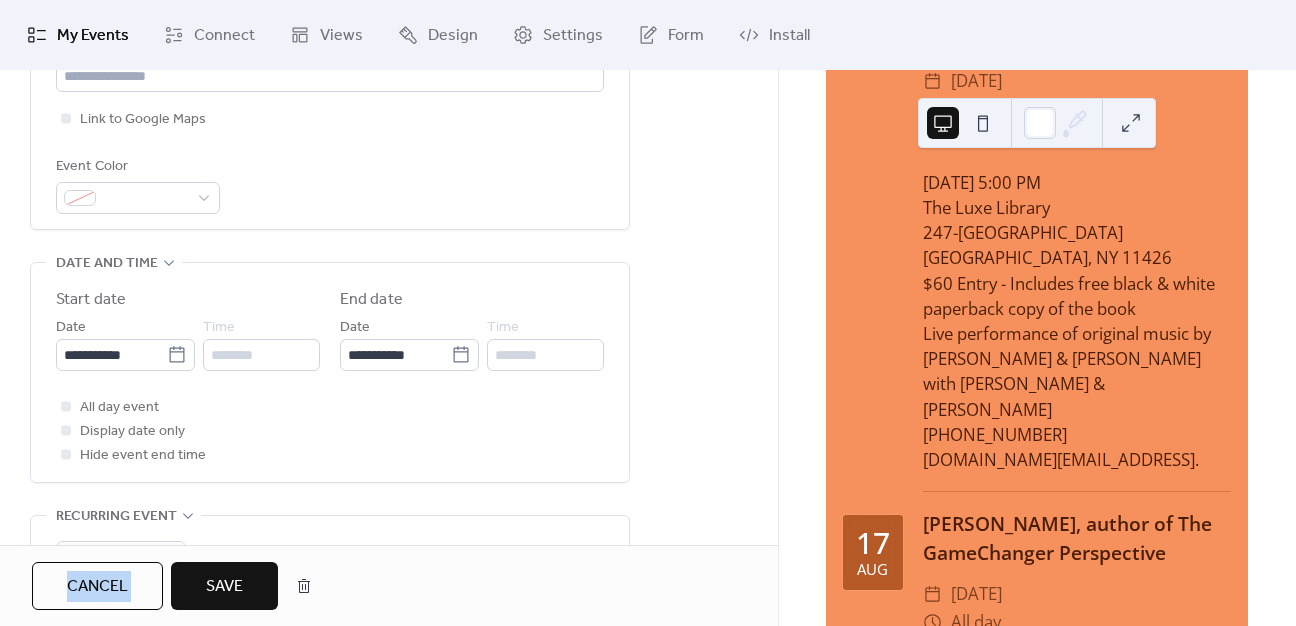 click on "Cancel Save" at bounding box center (389, 585) 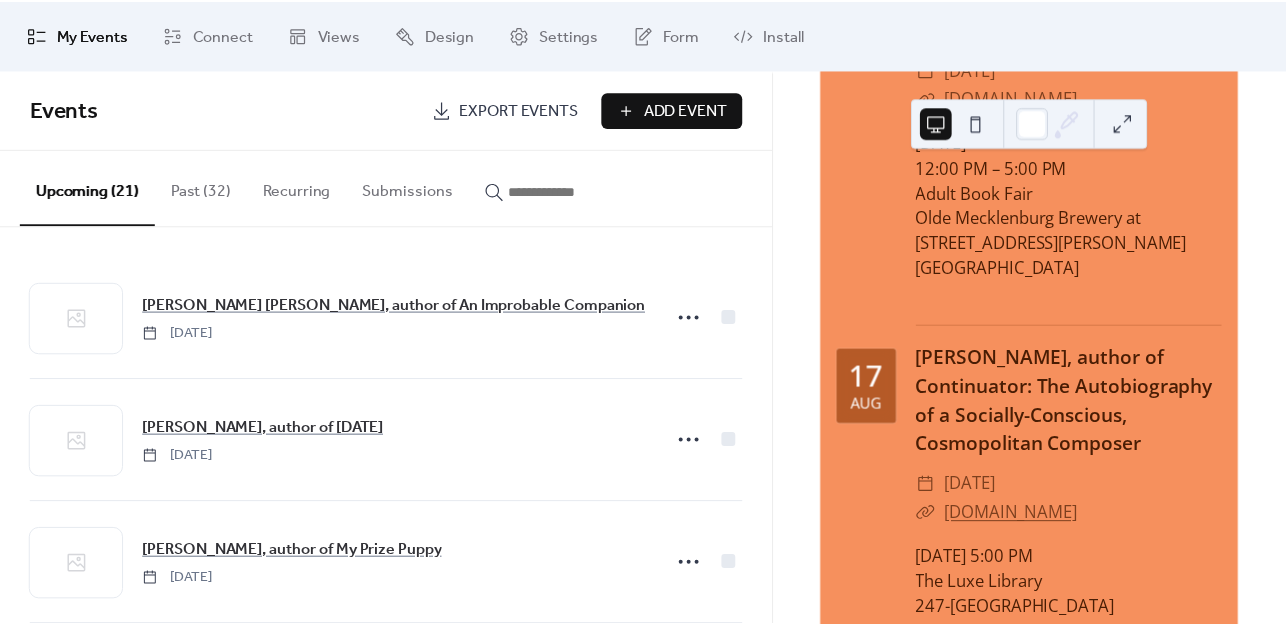 scroll, scrollTop: 2700, scrollLeft: 0, axis: vertical 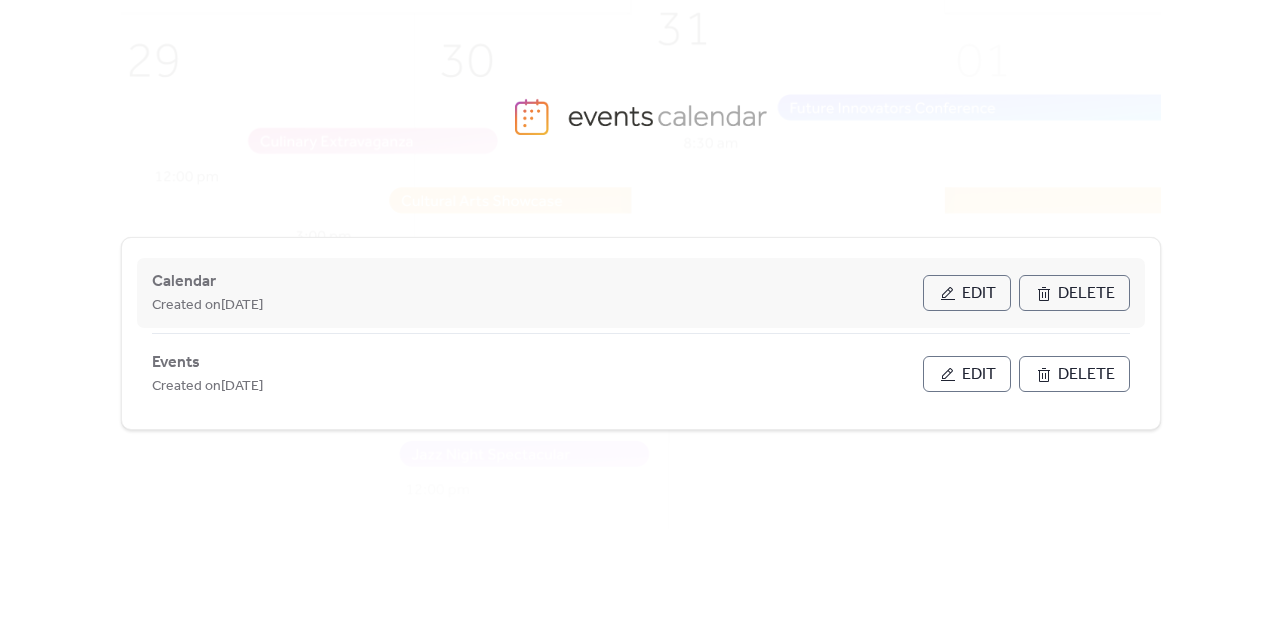 click on "Edit" at bounding box center [979, 294] 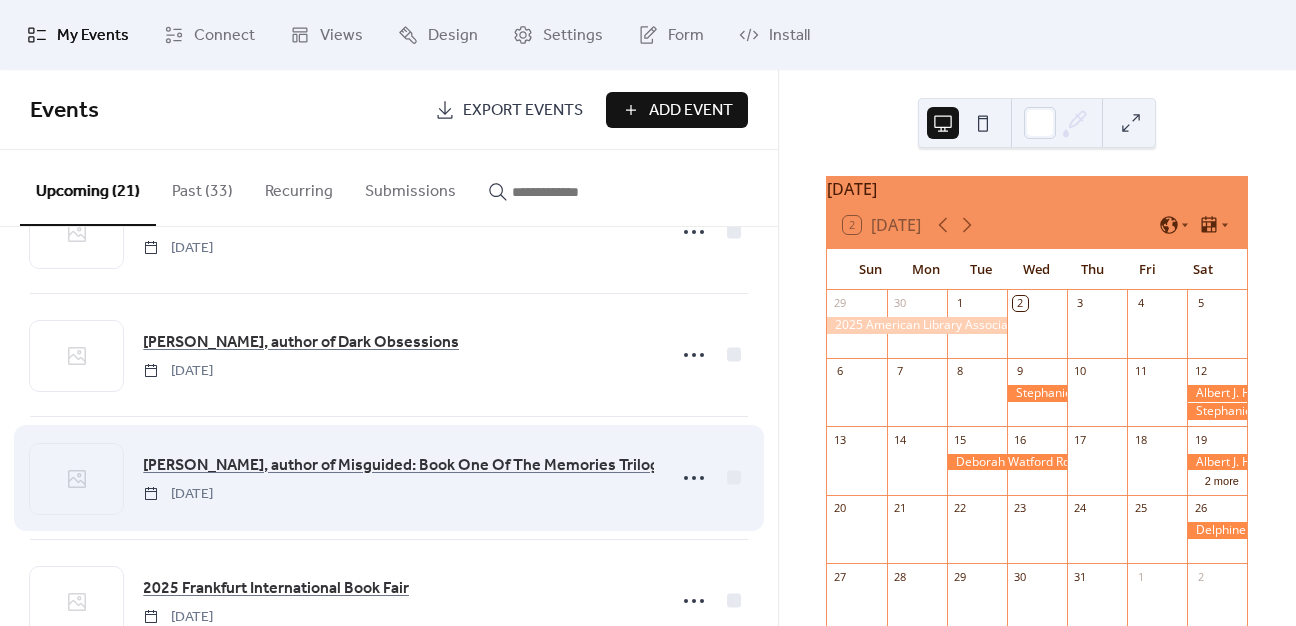 scroll, scrollTop: 1039, scrollLeft: 0, axis: vertical 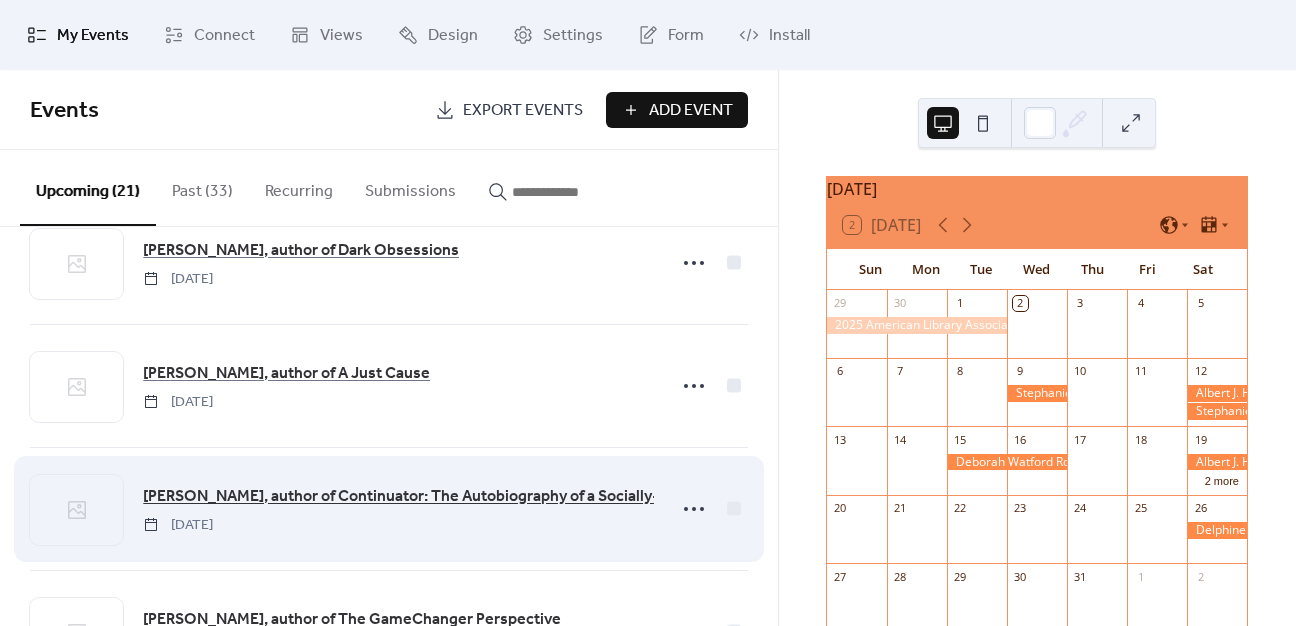 click on "[PERSON_NAME], author of Continuator: The Autobiography of a Socially-Conscious, Cosmopolitan Composer" at bounding box center [531, 497] 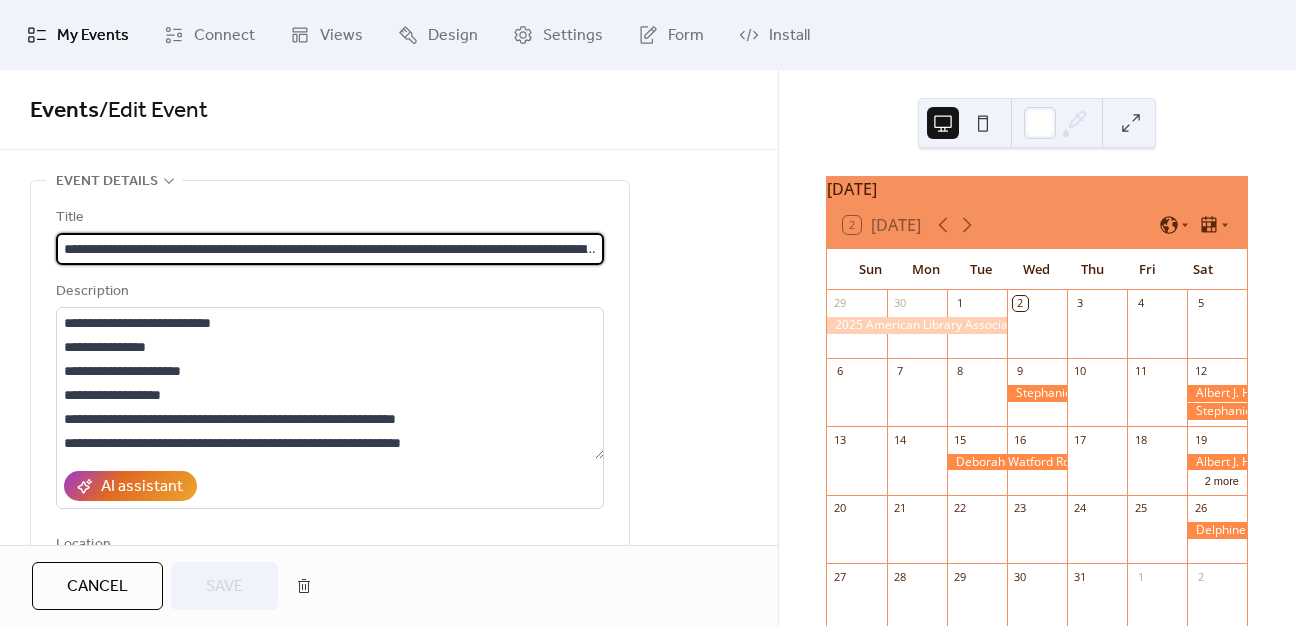 scroll, scrollTop: 0, scrollLeft: 148, axis: horizontal 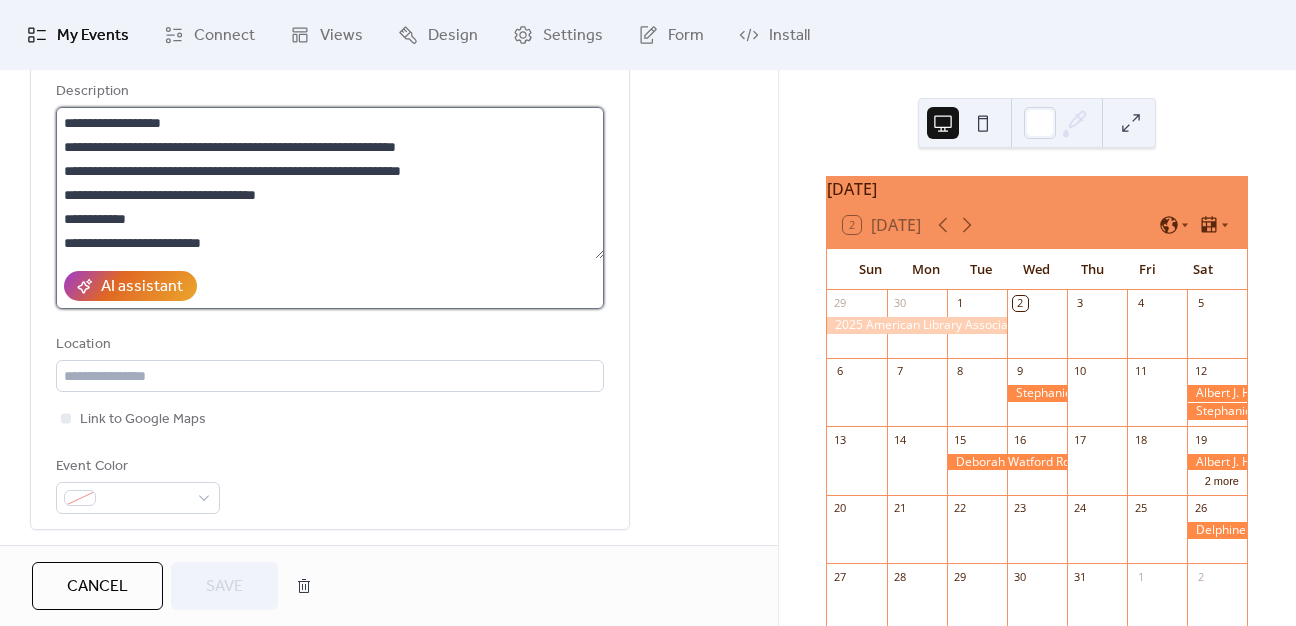 click on "**********" at bounding box center [330, 183] 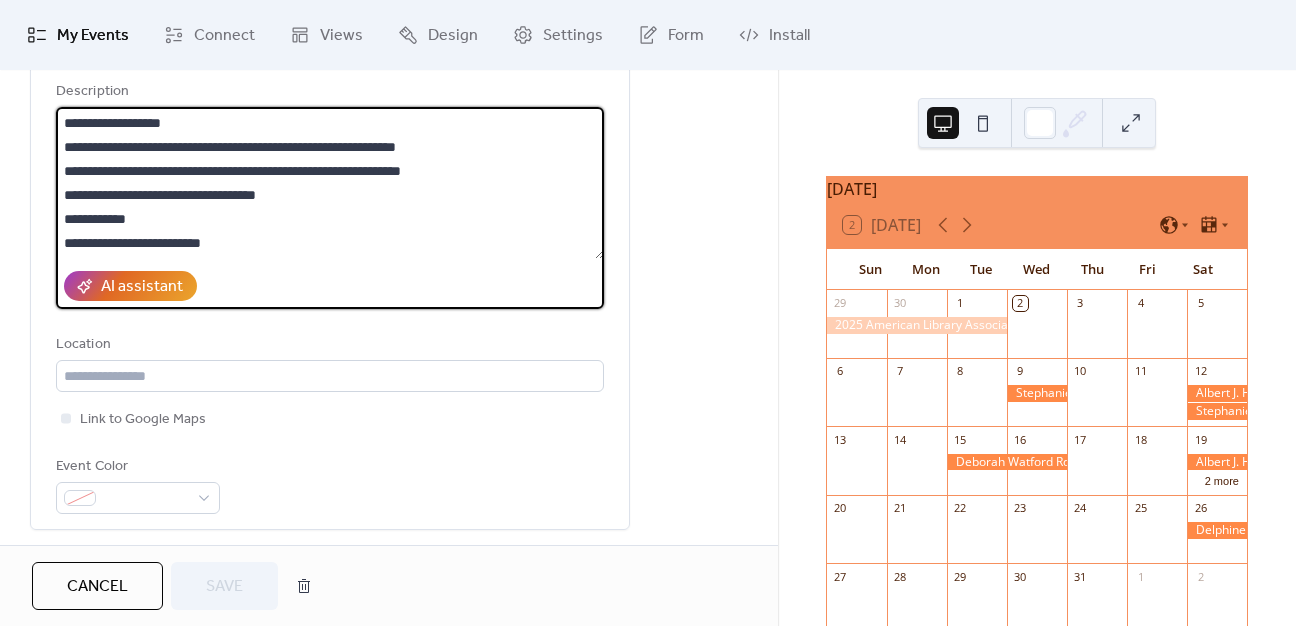 scroll, scrollTop: 0, scrollLeft: 0, axis: both 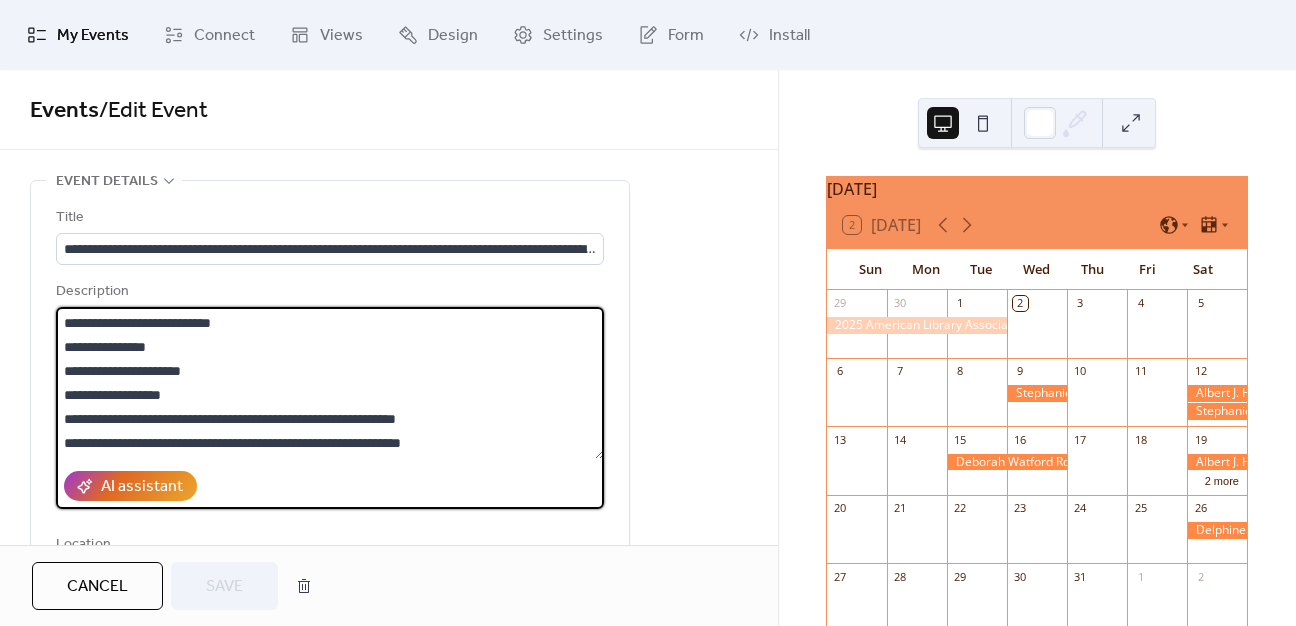 drag, startPoint x: 293, startPoint y: 422, endPoint x: -6, endPoint y: 299, distance: 323.311 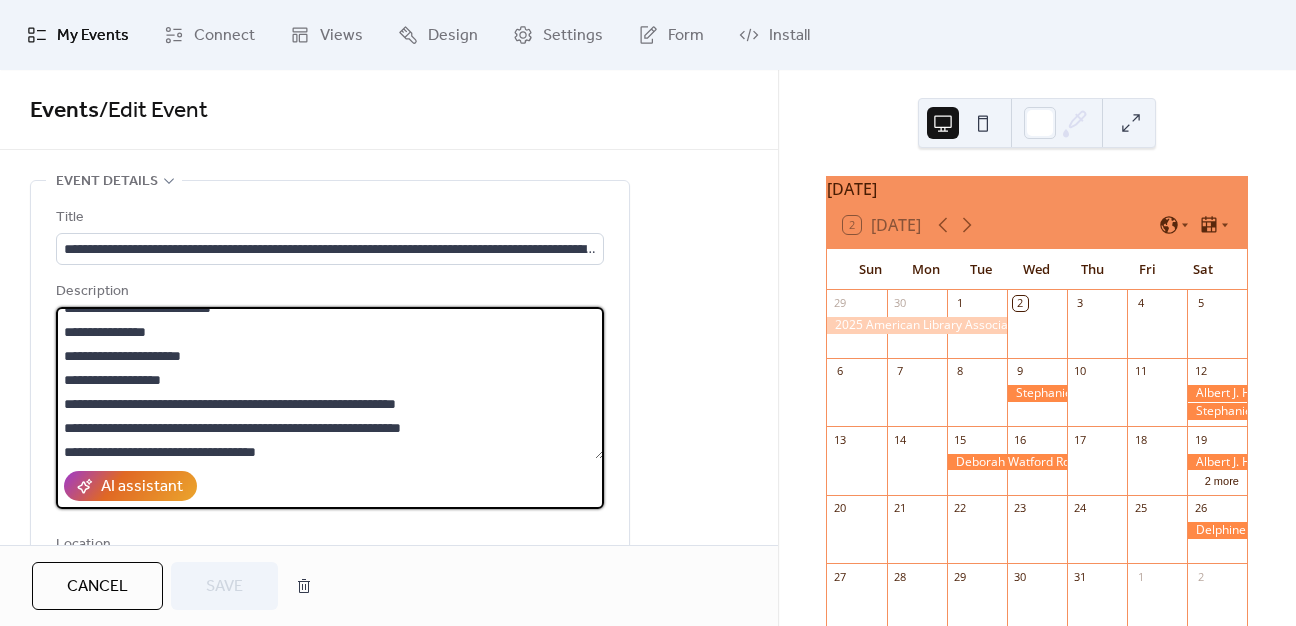 scroll, scrollTop: 0, scrollLeft: 0, axis: both 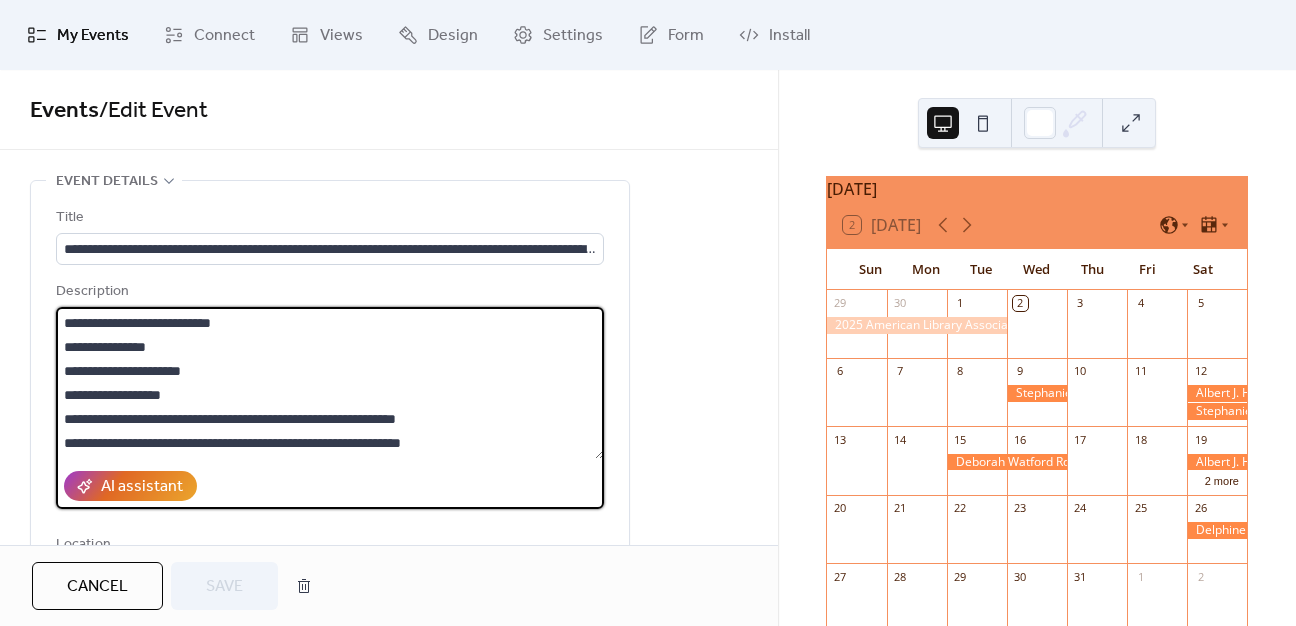 drag, startPoint x: 301, startPoint y: 436, endPoint x: 28, endPoint y: 289, distance: 310.06128 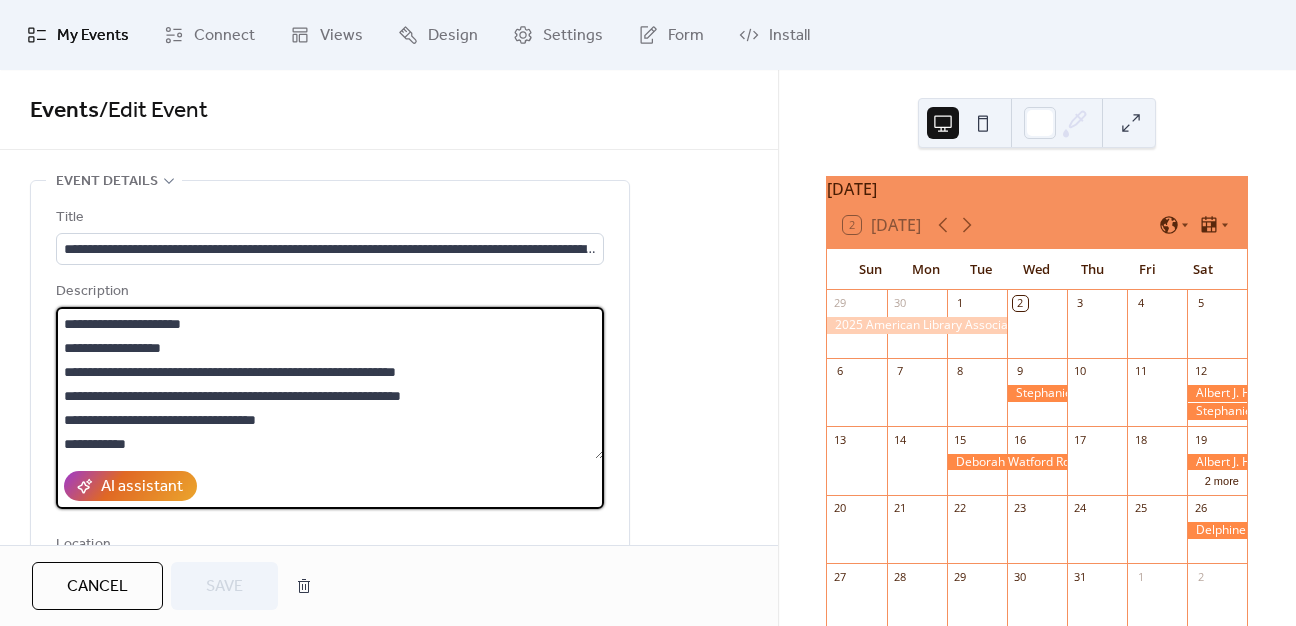 scroll, scrollTop: 72, scrollLeft: 0, axis: vertical 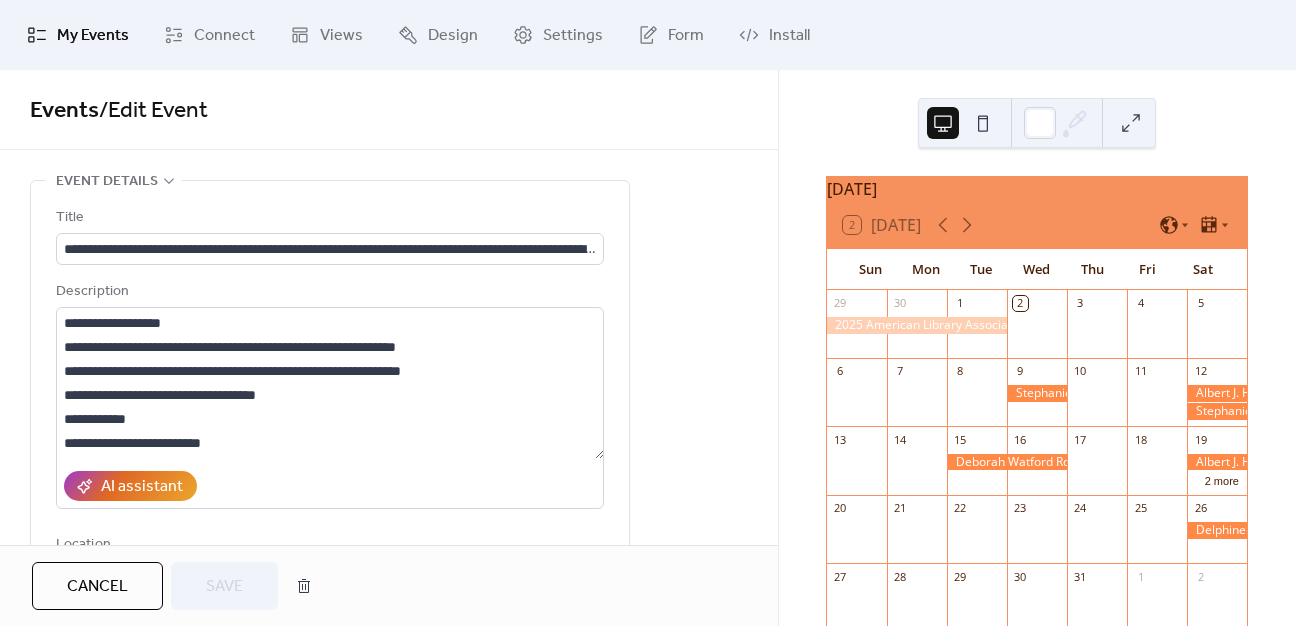 click on "Cancel" at bounding box center (97, 587) 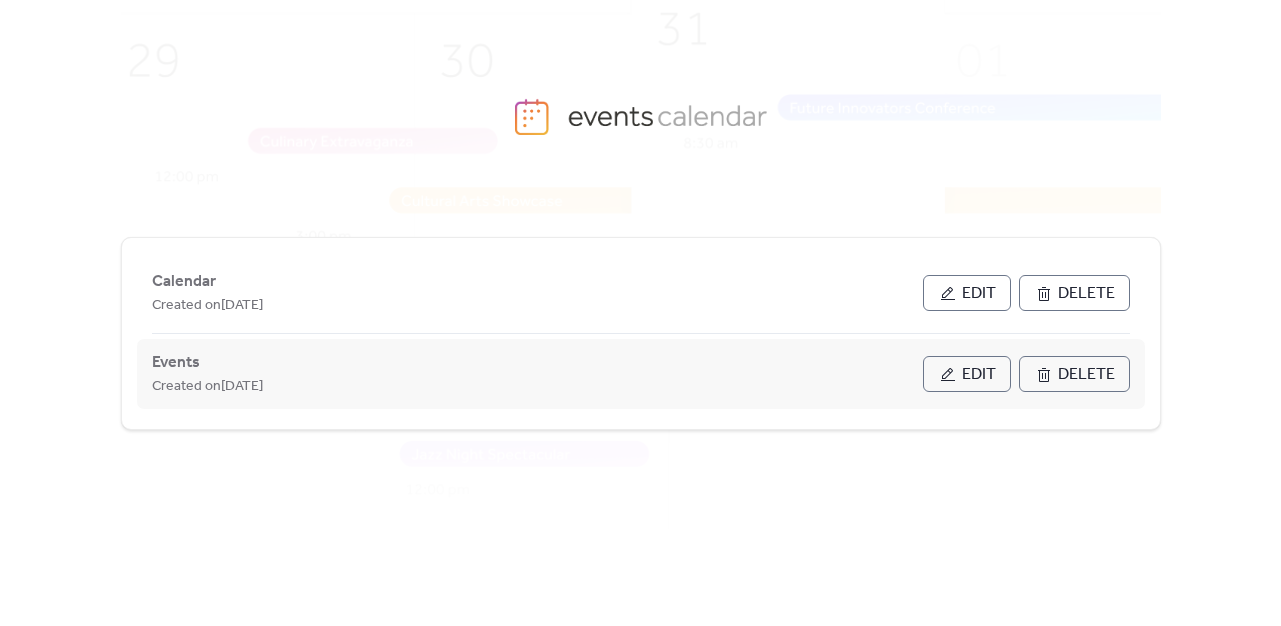 drag, startPoint x: 286, startPoint y: 389, endPoint x: 351, endPoint y: 388, distance: 65.00769 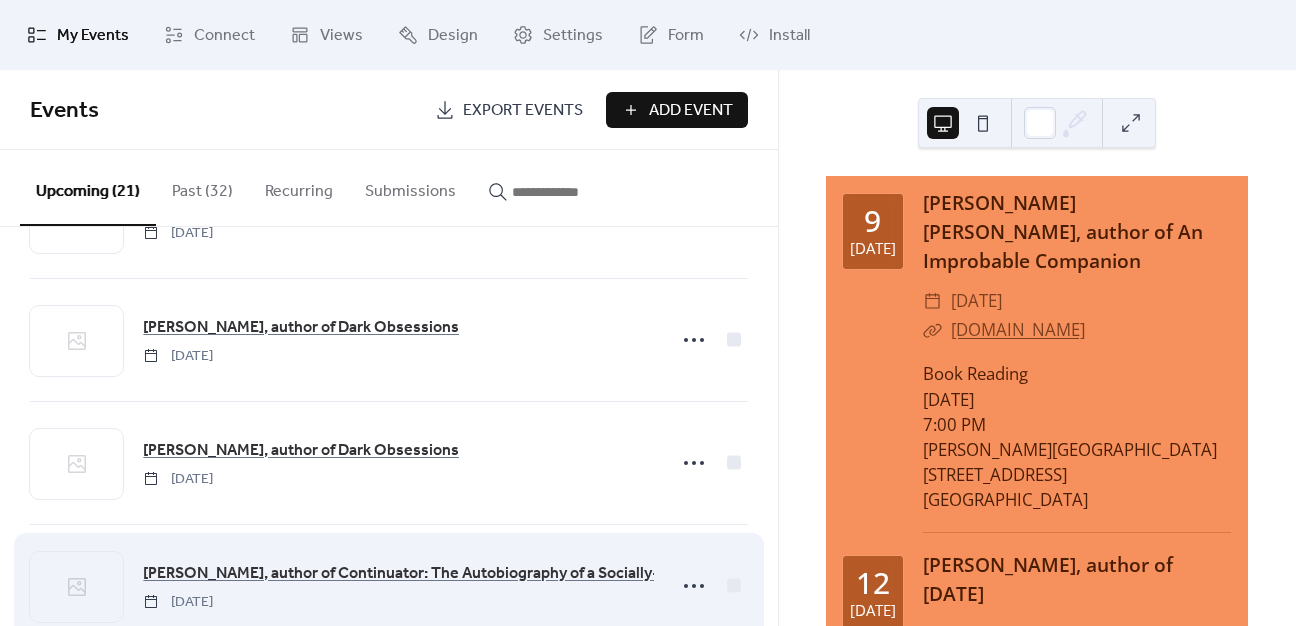 scroll, scrollTop: 900, scrollLeft: 0, axis: vertical 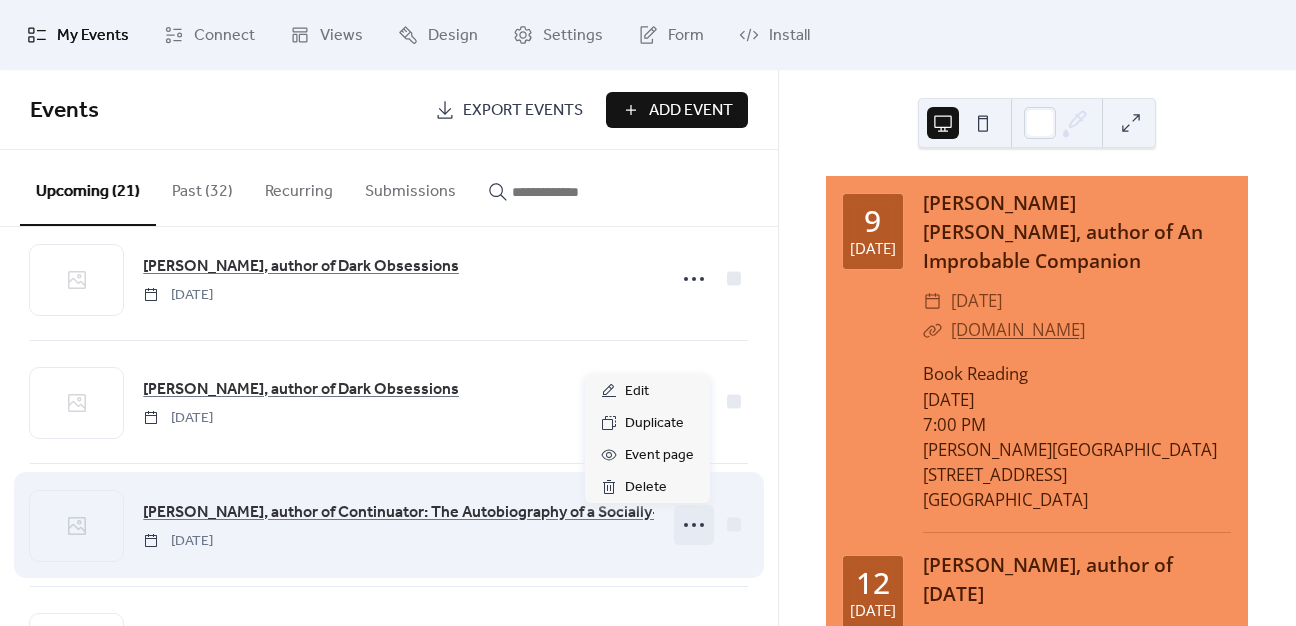 click 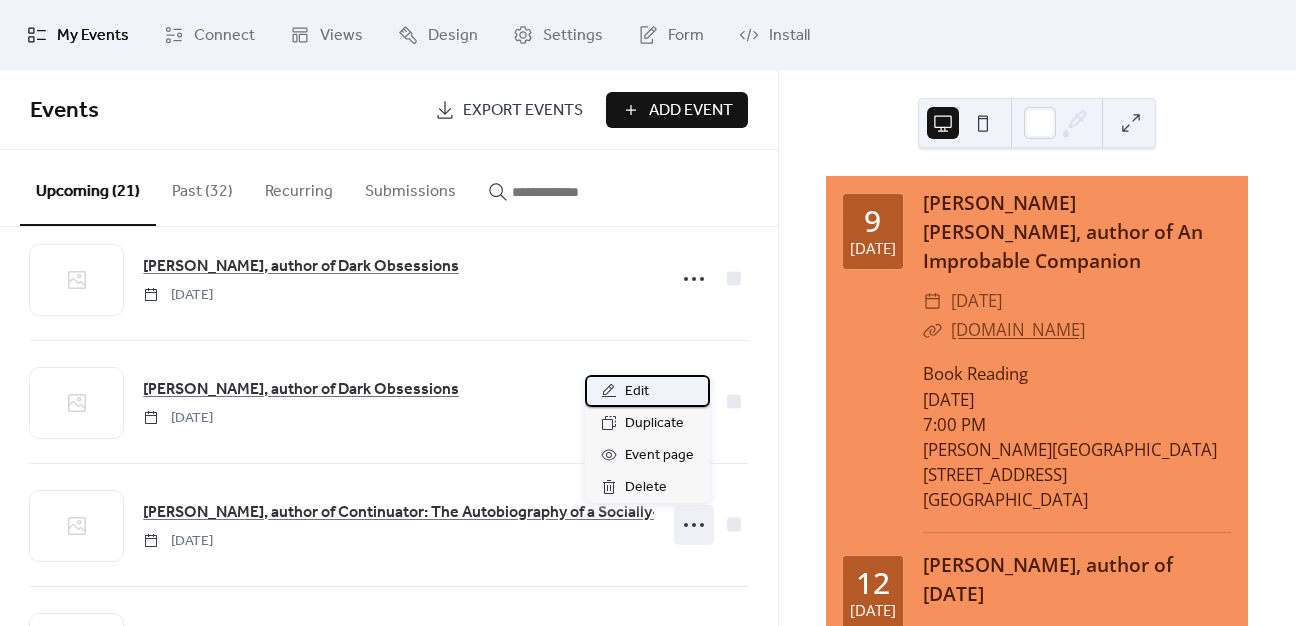 click on "Edit" at bounding box center (647, 391) 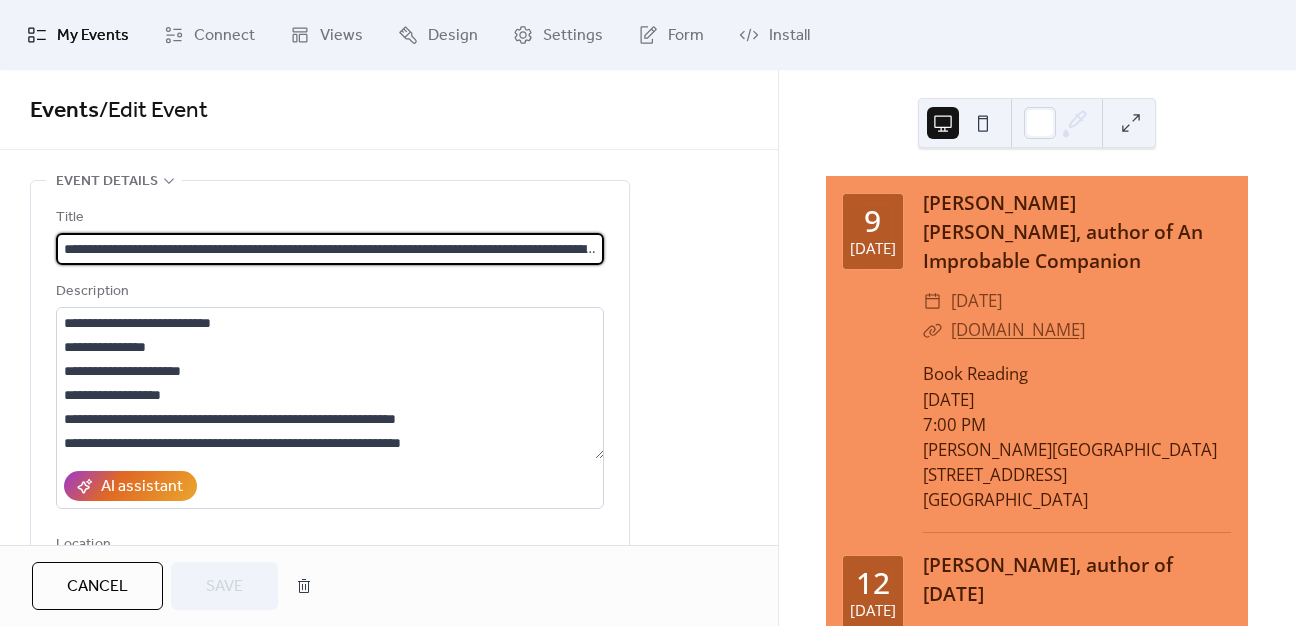 scroll, scrollTop: 0, scrollLeft: 148, axis: horizontal 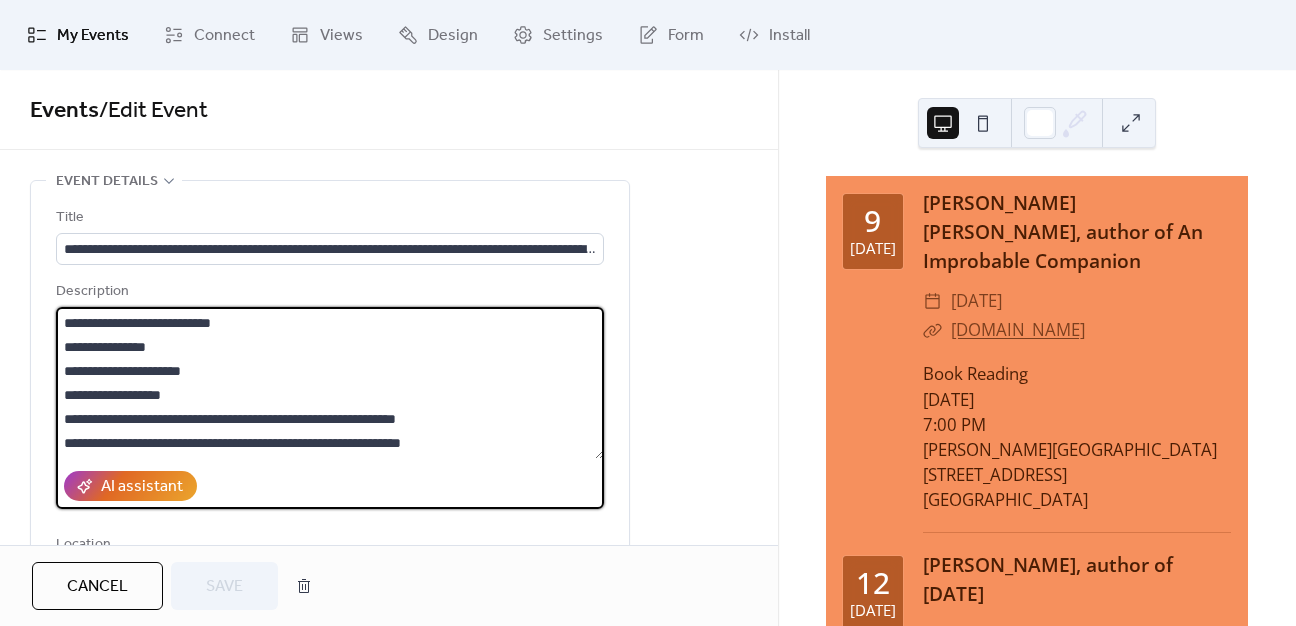 drag, startPoint x: 320, startPoint y: 451, endPoint x: 52, endPoint y: 269, distance: 323.9568 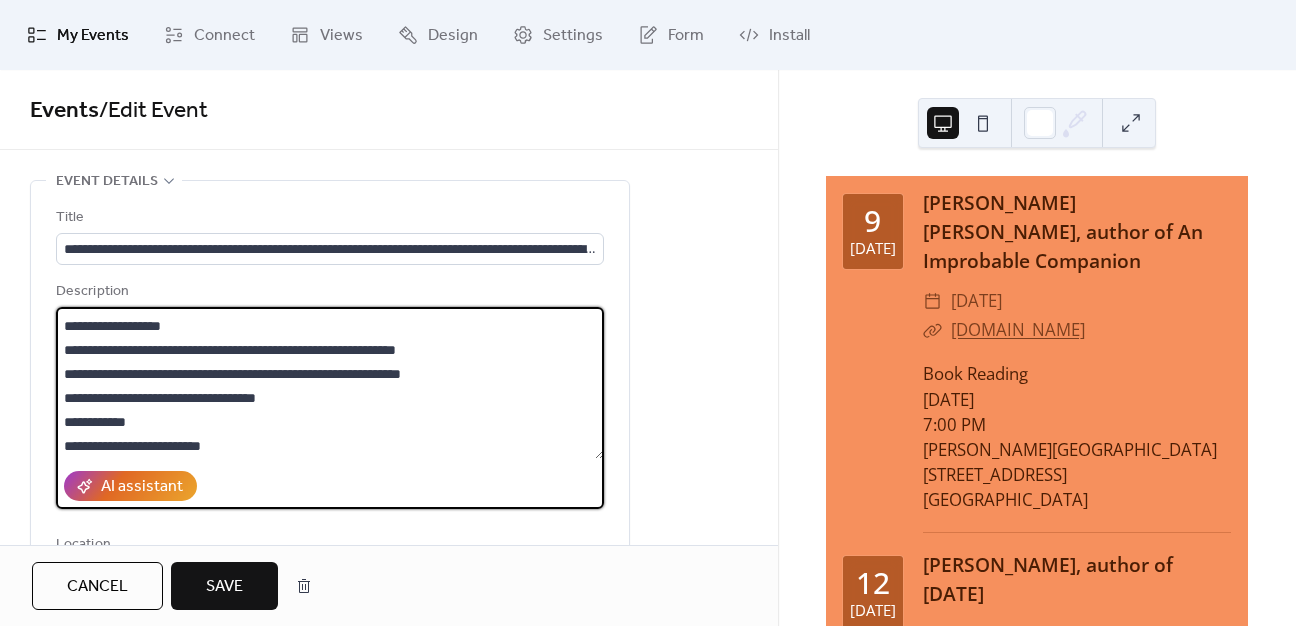 scroll, scrollTop: 72, scrollLeft: 0, axis: vertical 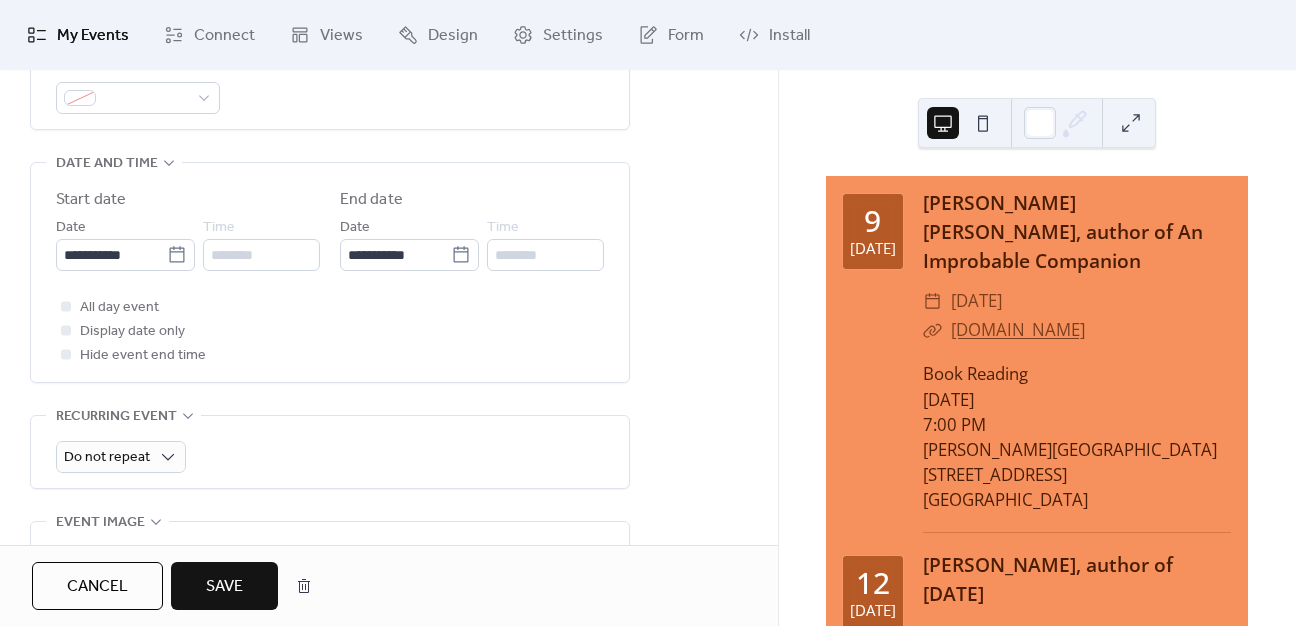 type on "**********" 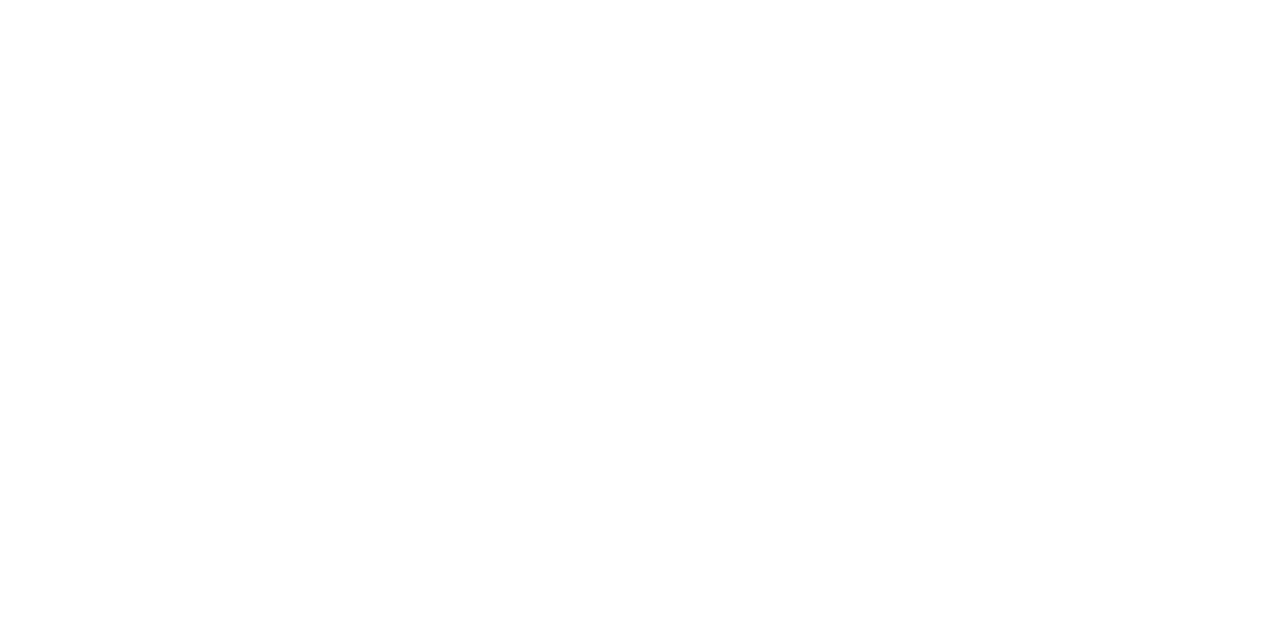scroll, scrollTop: 0, scrollLeft: 0, axis: both 